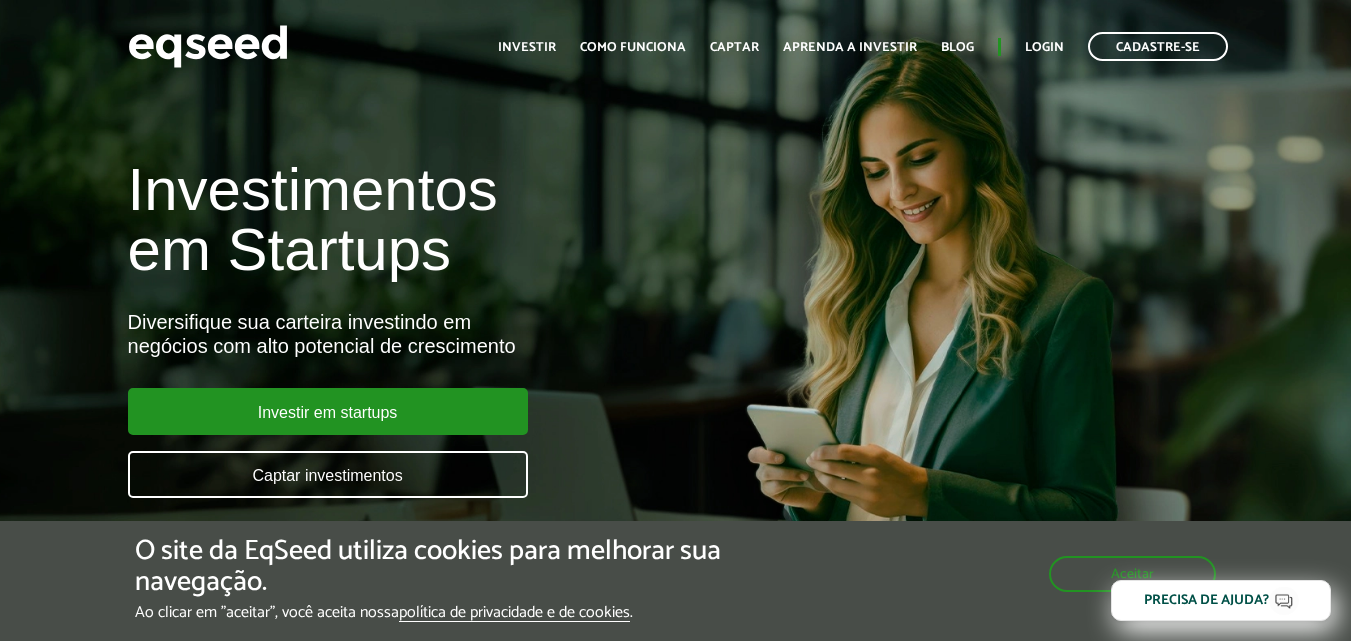 scroll, scrollTop: 0, scrollLeft: 0, axis: both 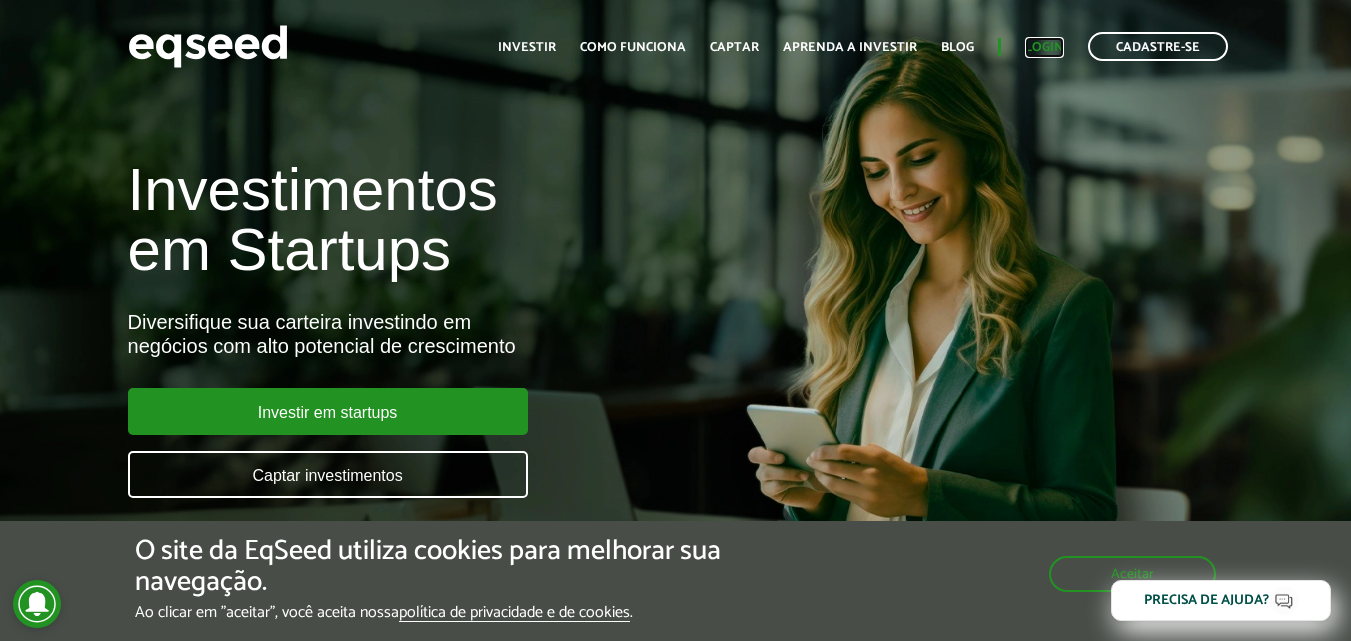 click on "Login" at bounding box center (1044, 47) 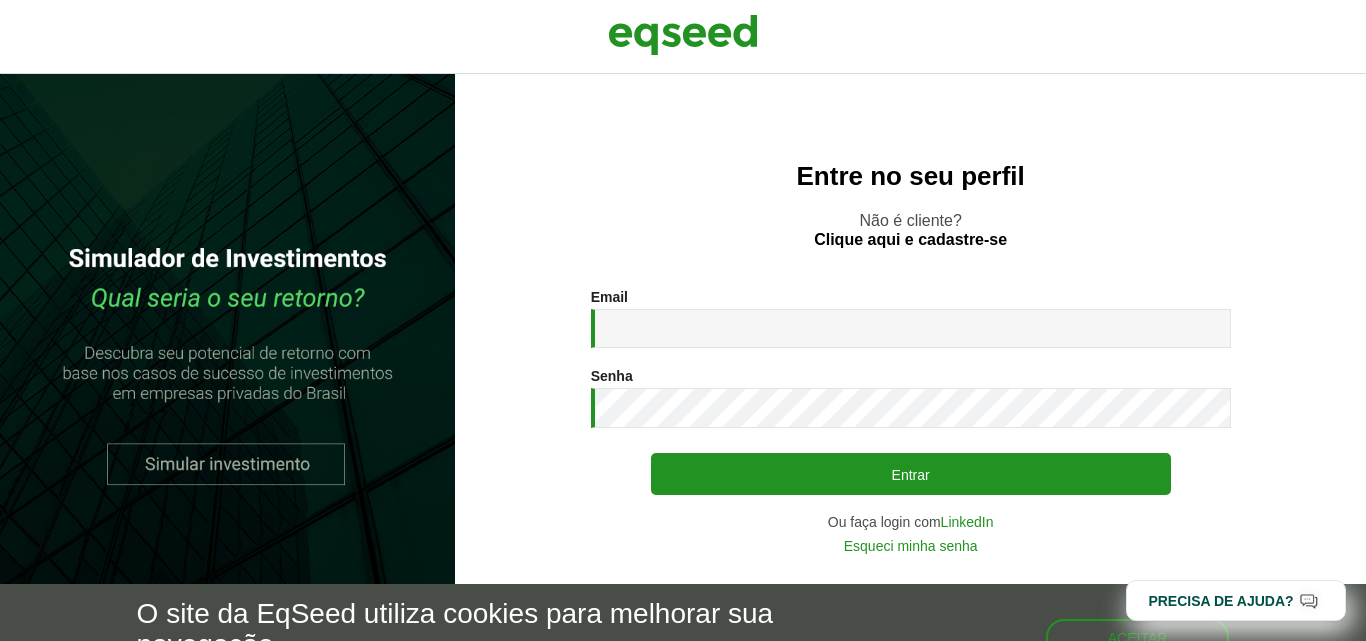 scroll, scrollTop: 0, scrollLeft: 0, axis: both 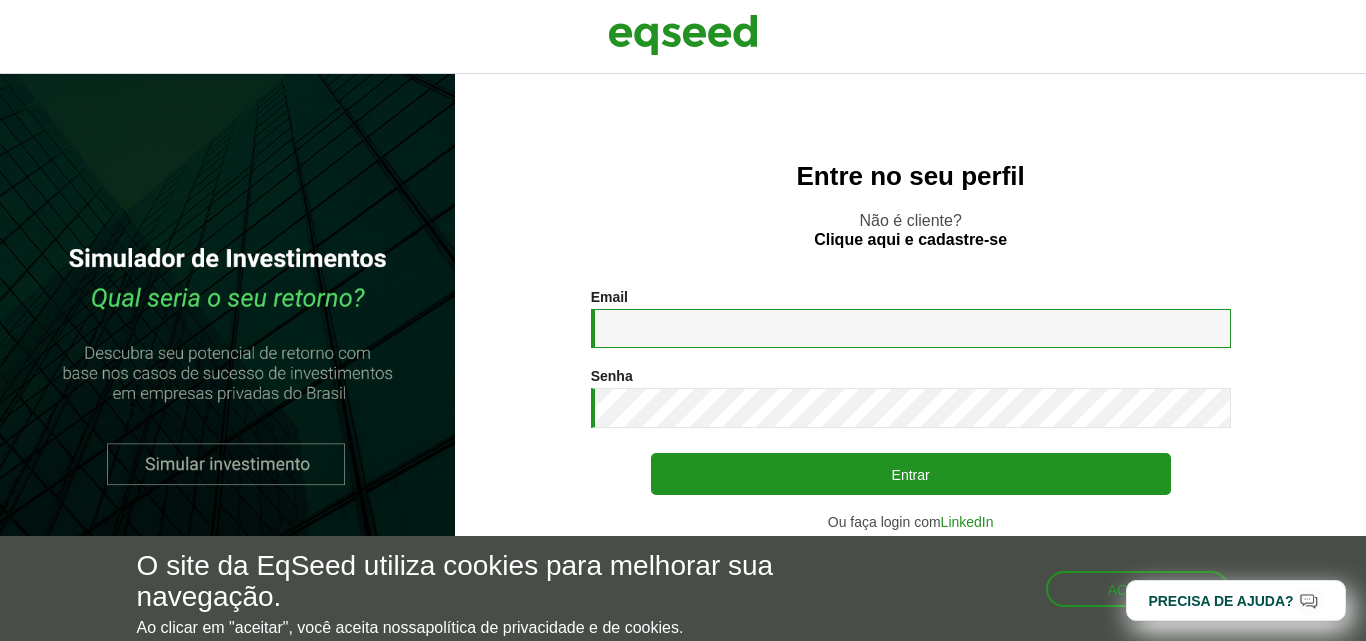 click on "Email  *" at bounding box center (911, 328) 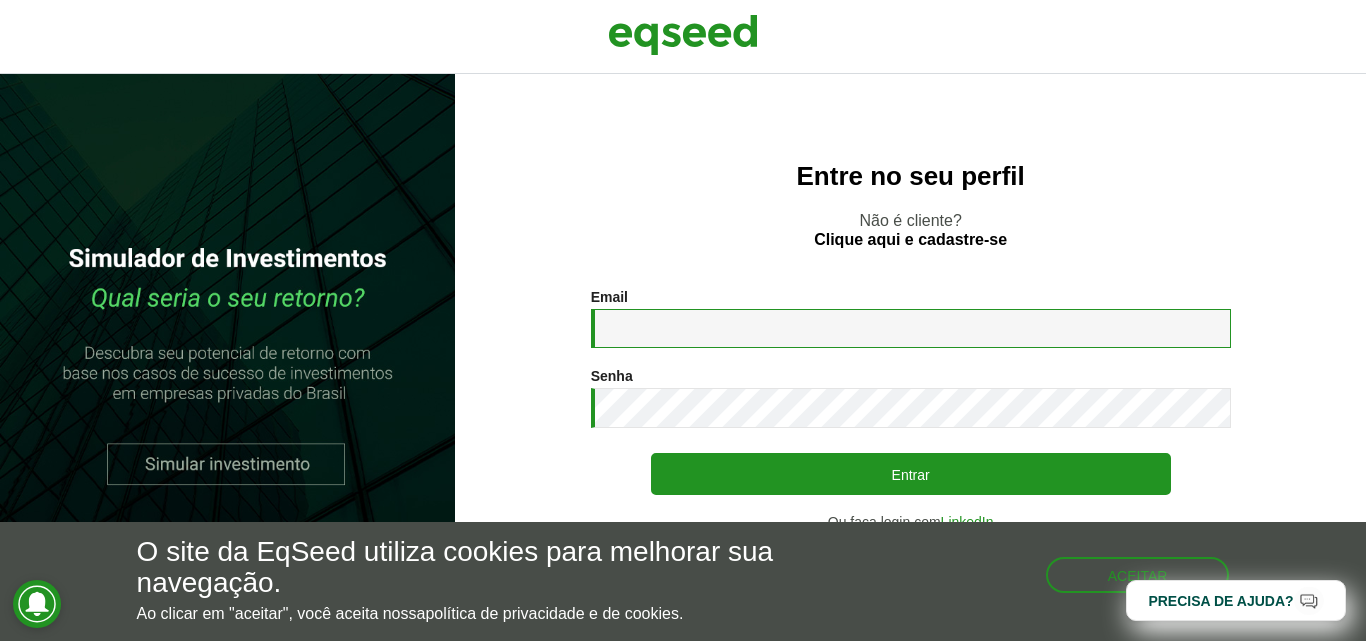 type on "**********" 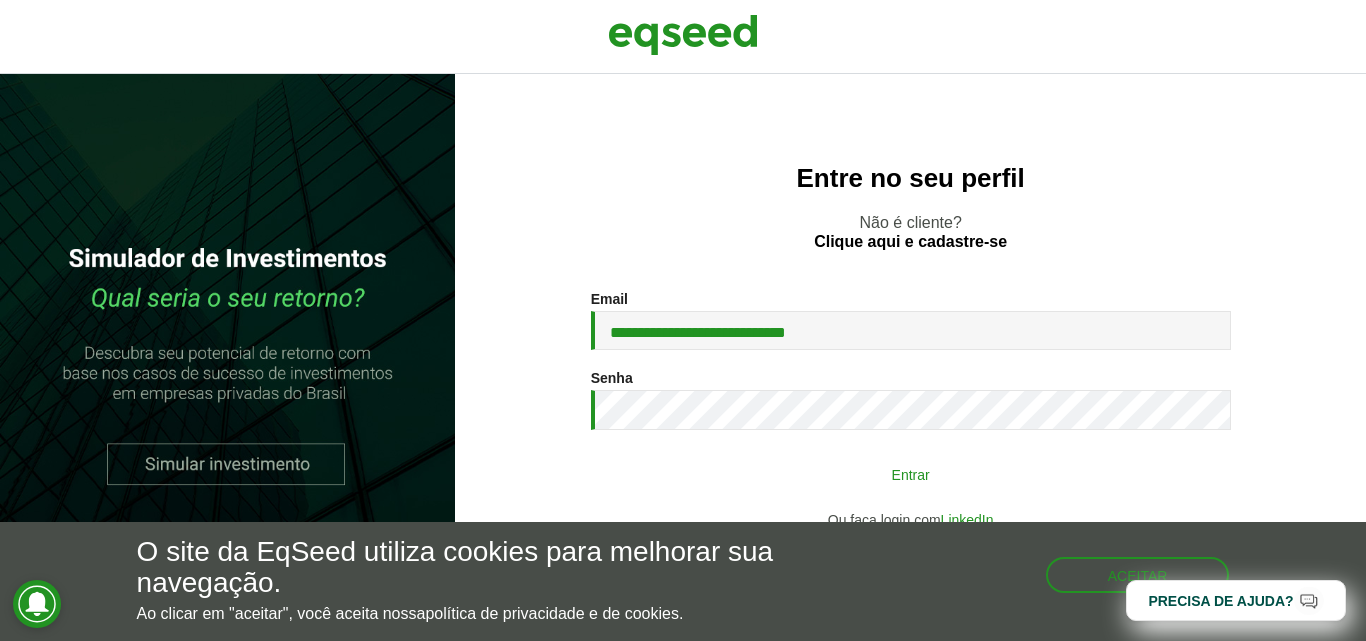 click on "Entrar" at bounding box center [911, 474] 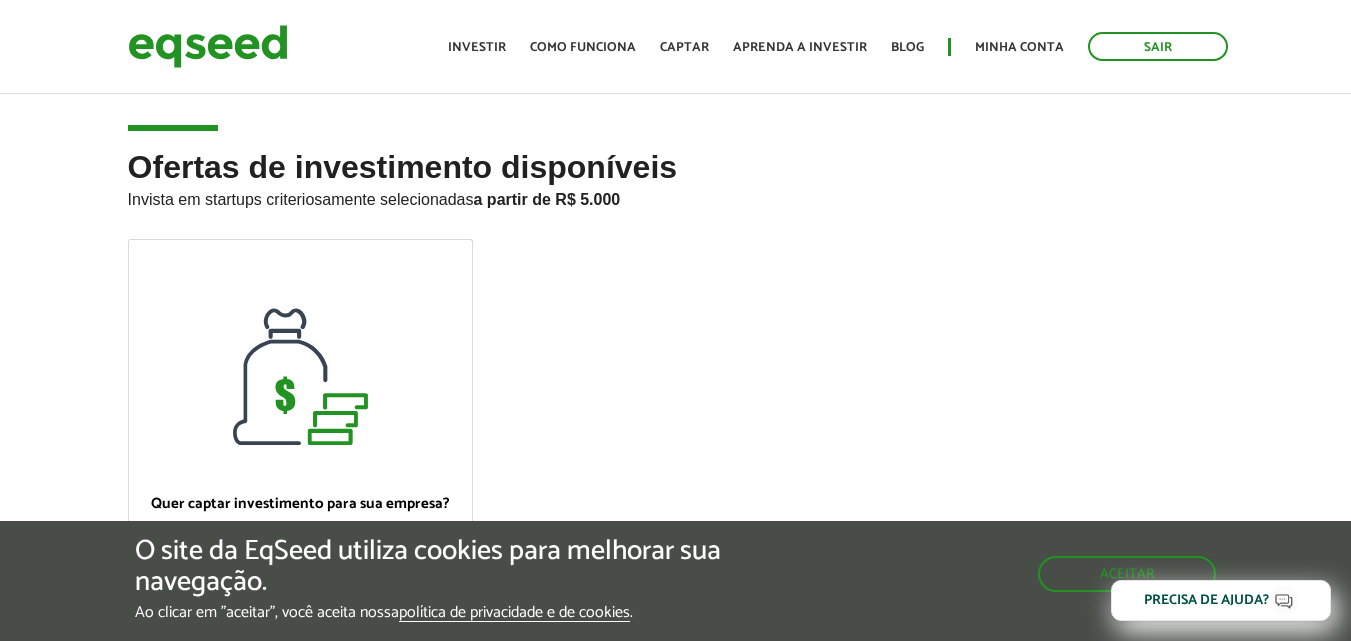 scroll, scrollTop: 0, scrollLeft: 0, axis: both 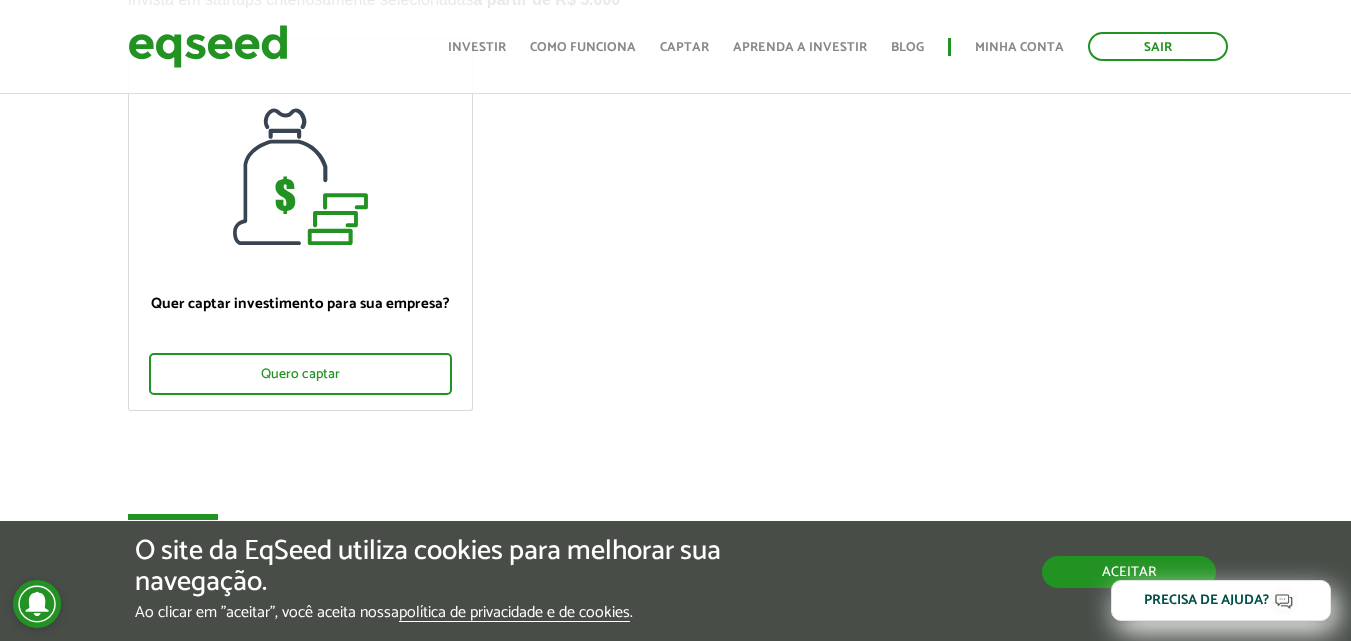 click on "Aceitar" at bounding box center (1129, 572) 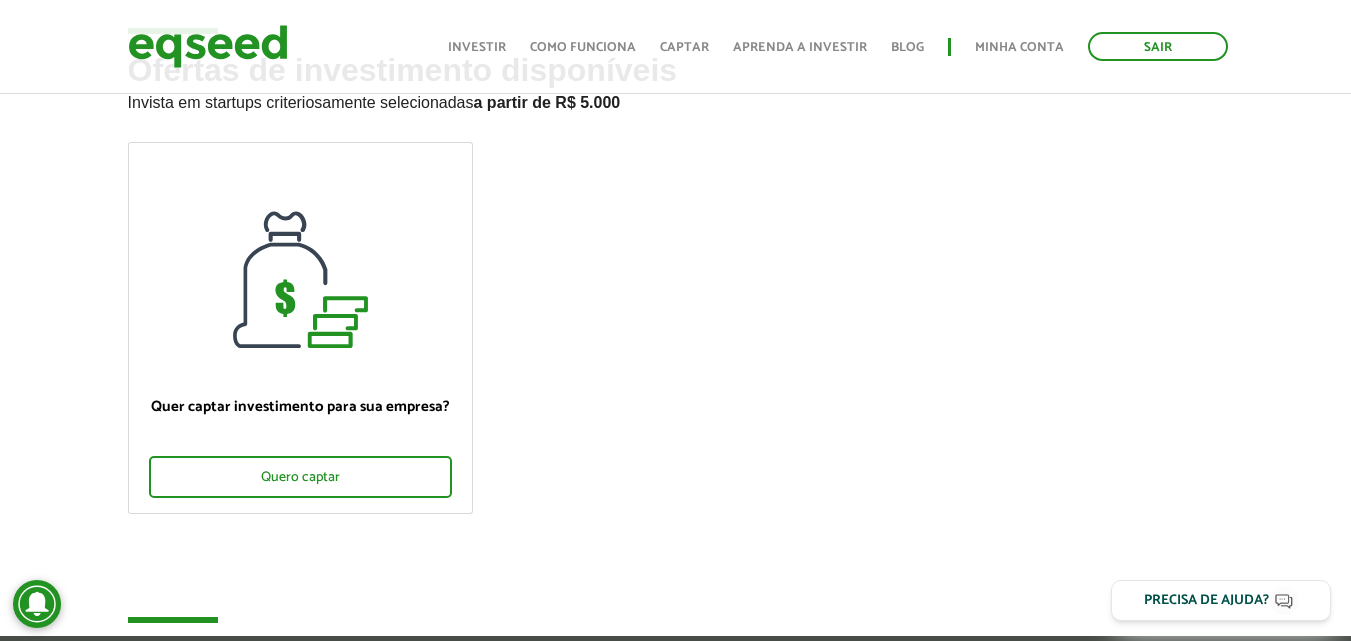 scroll, scrollTop: 0, scrollLeft: 0, axis: both 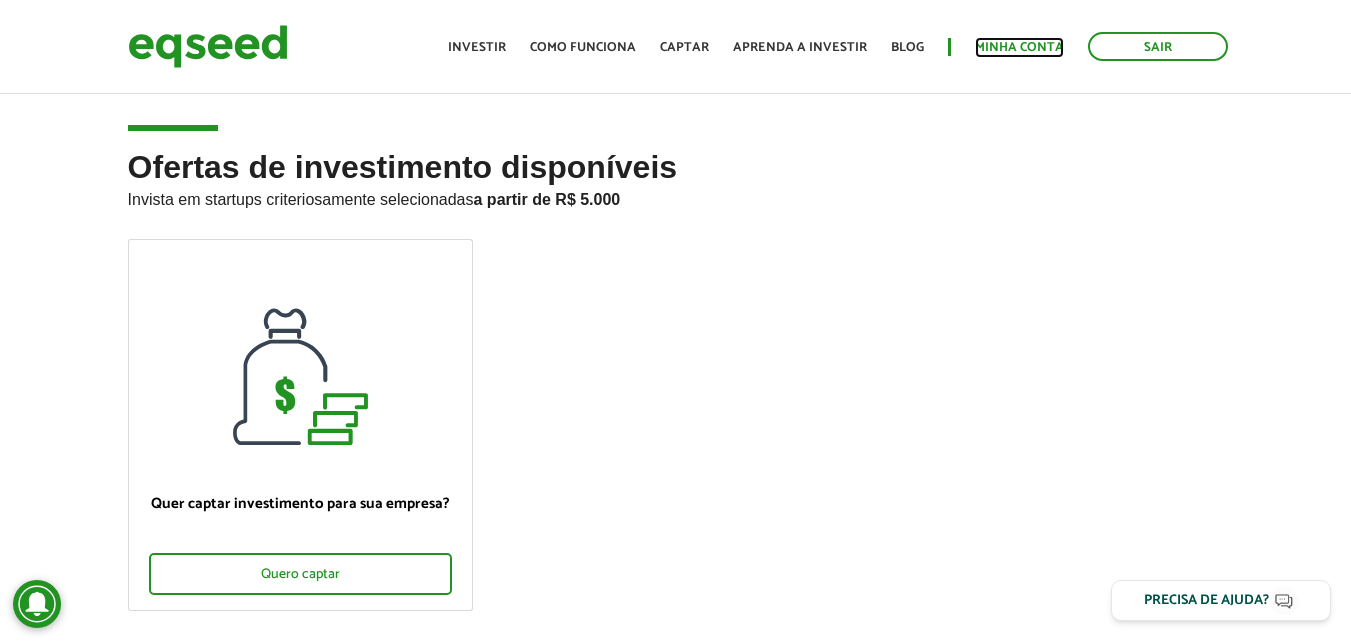click on "Minha conta" at bounding box center [1019, 47] 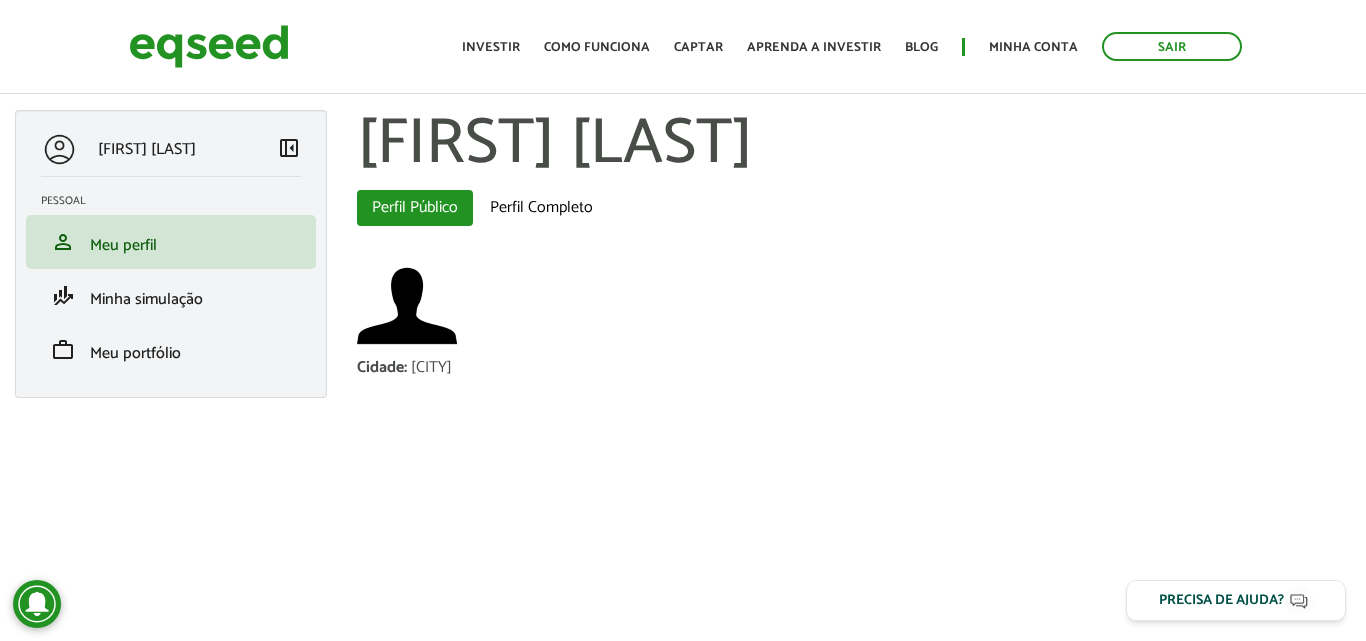 scroll, scrollTop: 0, scrollLeft: 0, axis: both 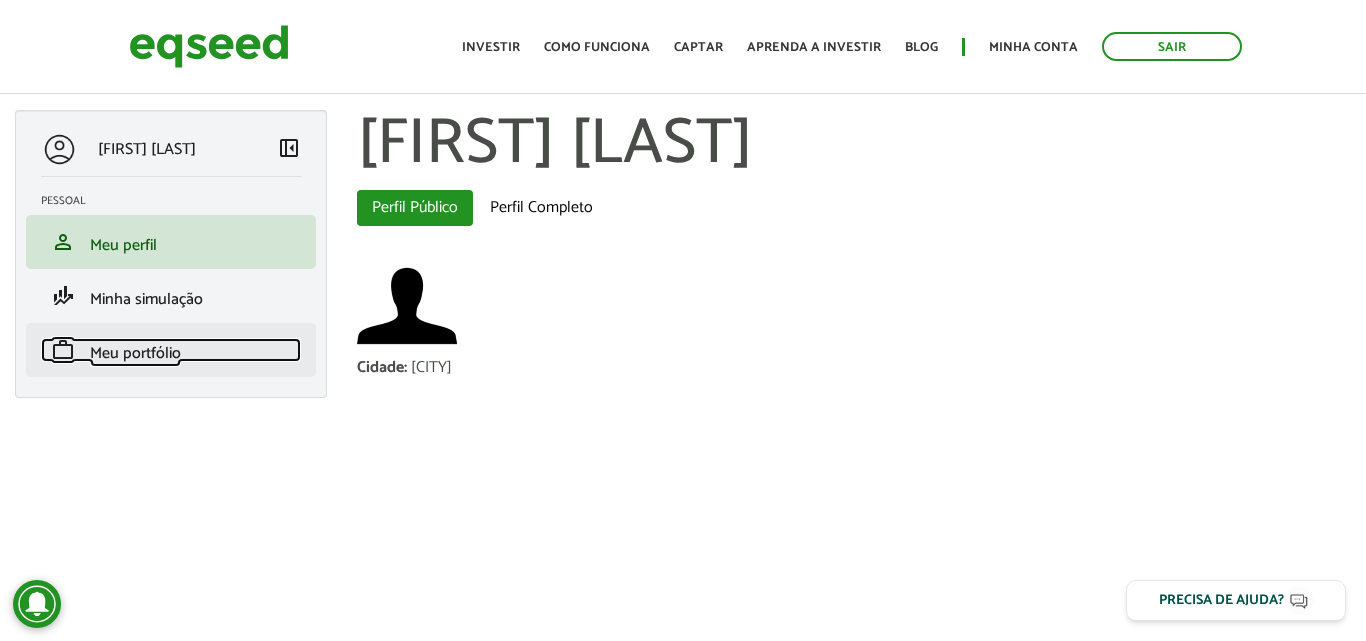 click on "Meu portfólio" at bounding box center (135, 353) 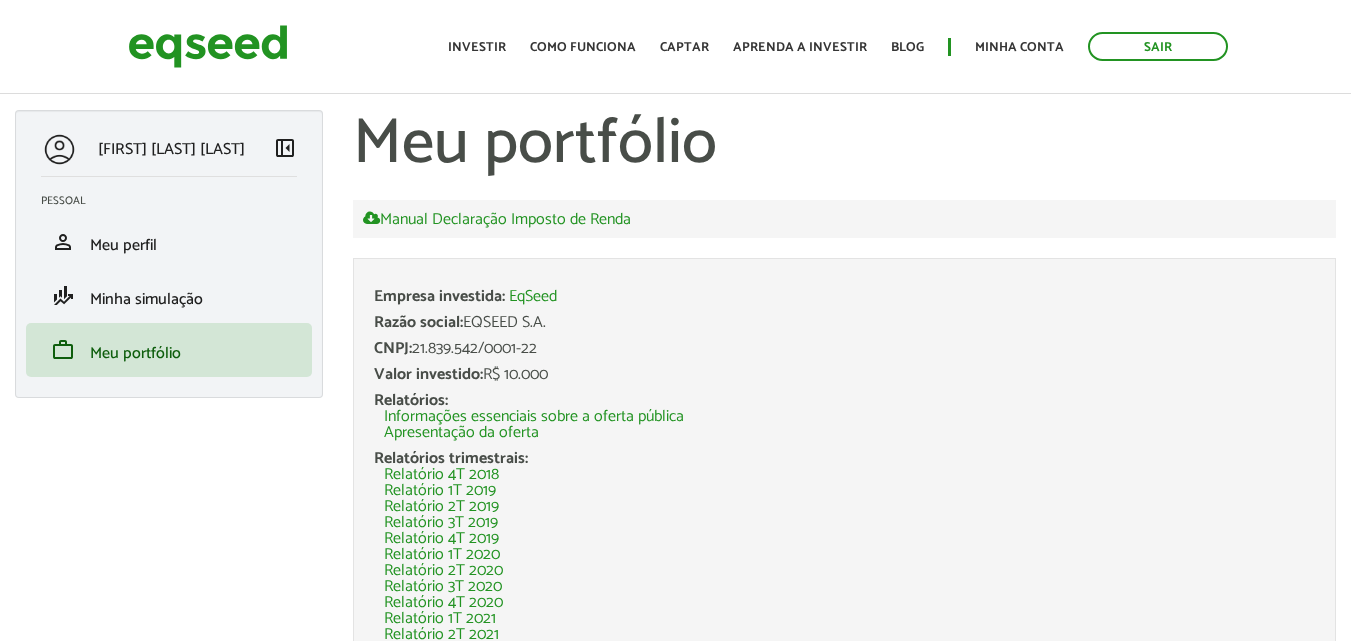 scroll, scrollTop: 0, scrollLeft: 0, axis: both 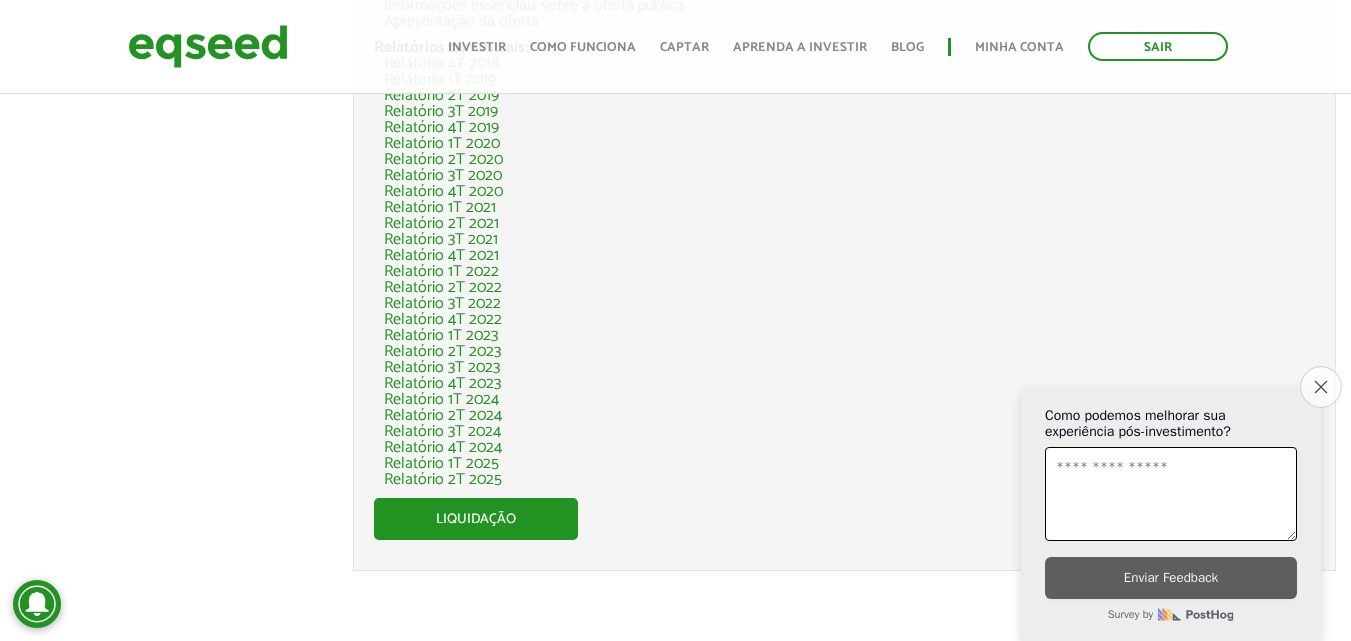 click on "Close survey" 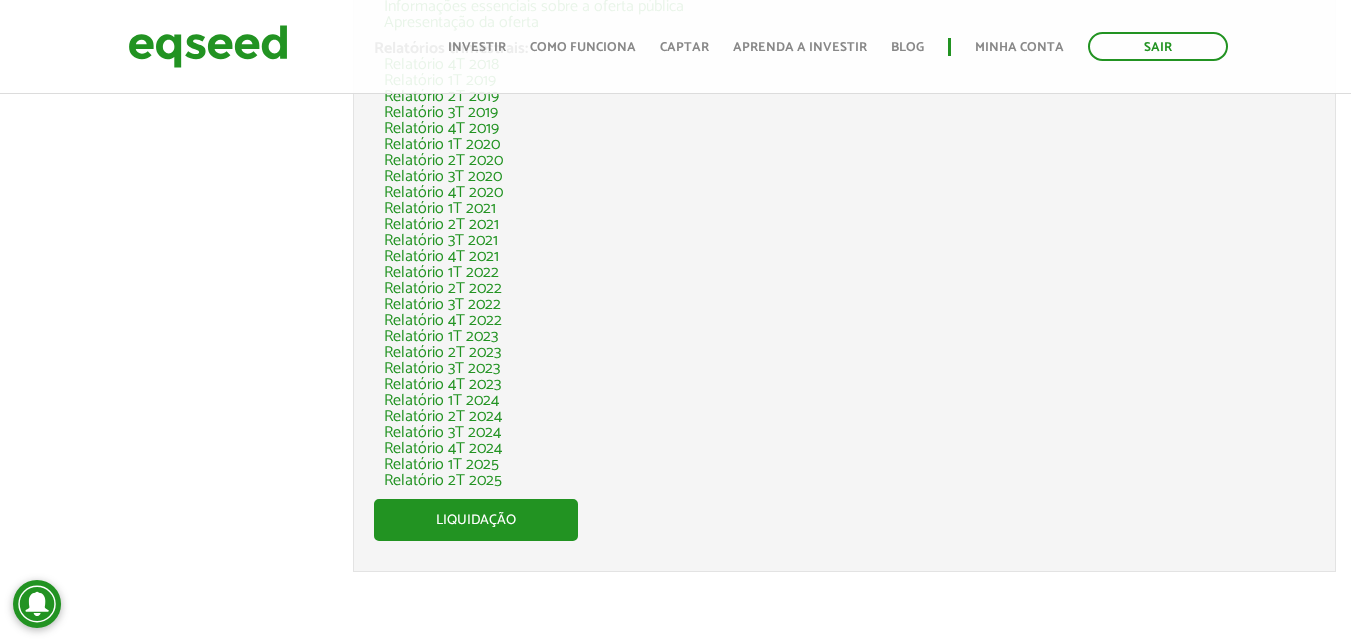 scroll, scrollTop: 411, scrollLeft: 0, axis: vertical 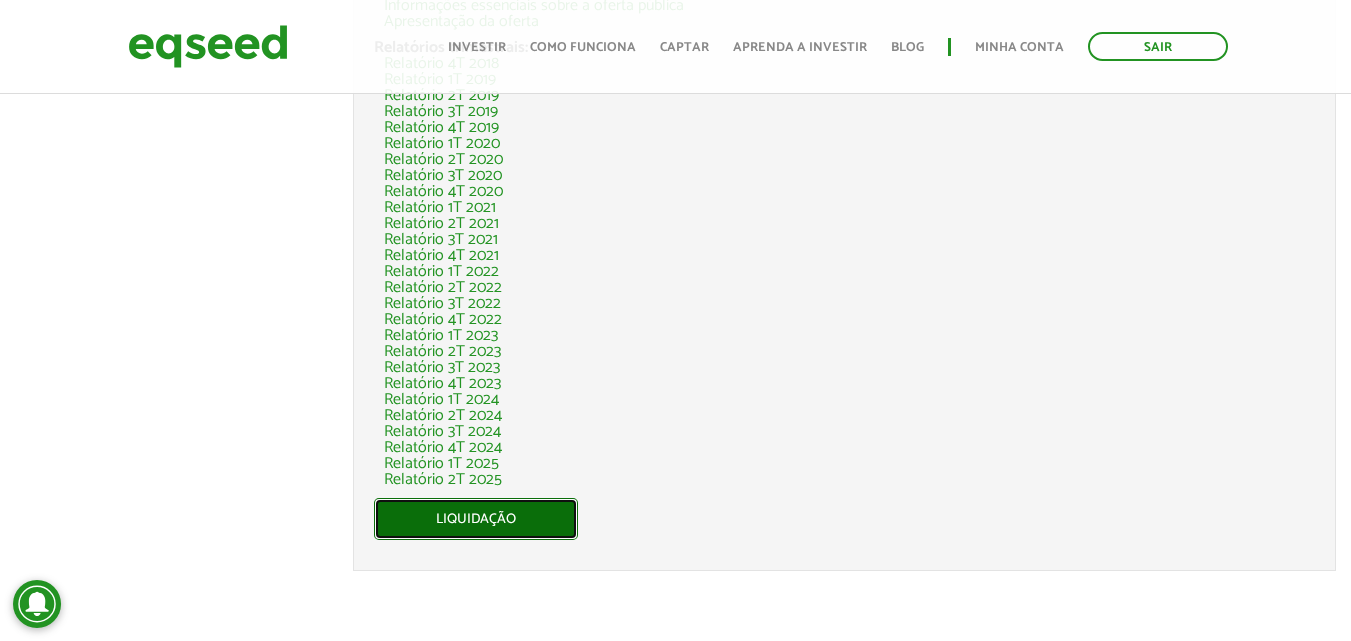 click on "Liquidação" at bounding box center [476, 519] 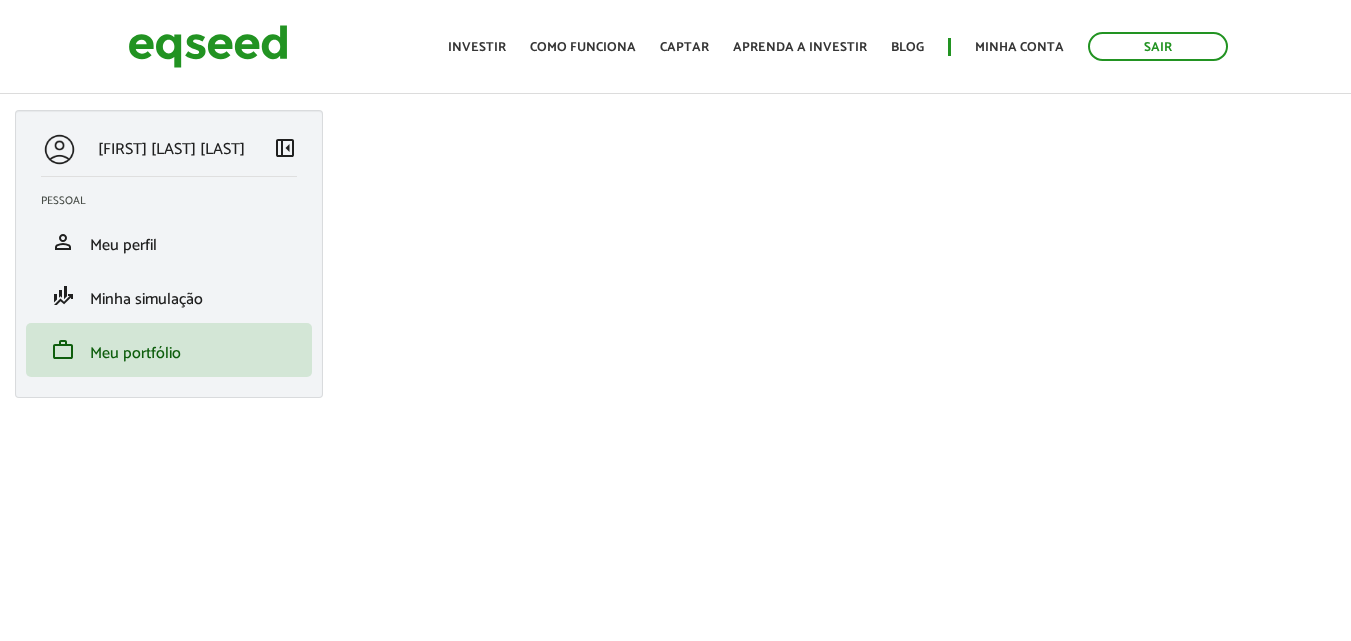 scroll, scrollTop: 0, scrollLeft: 0, axis: both 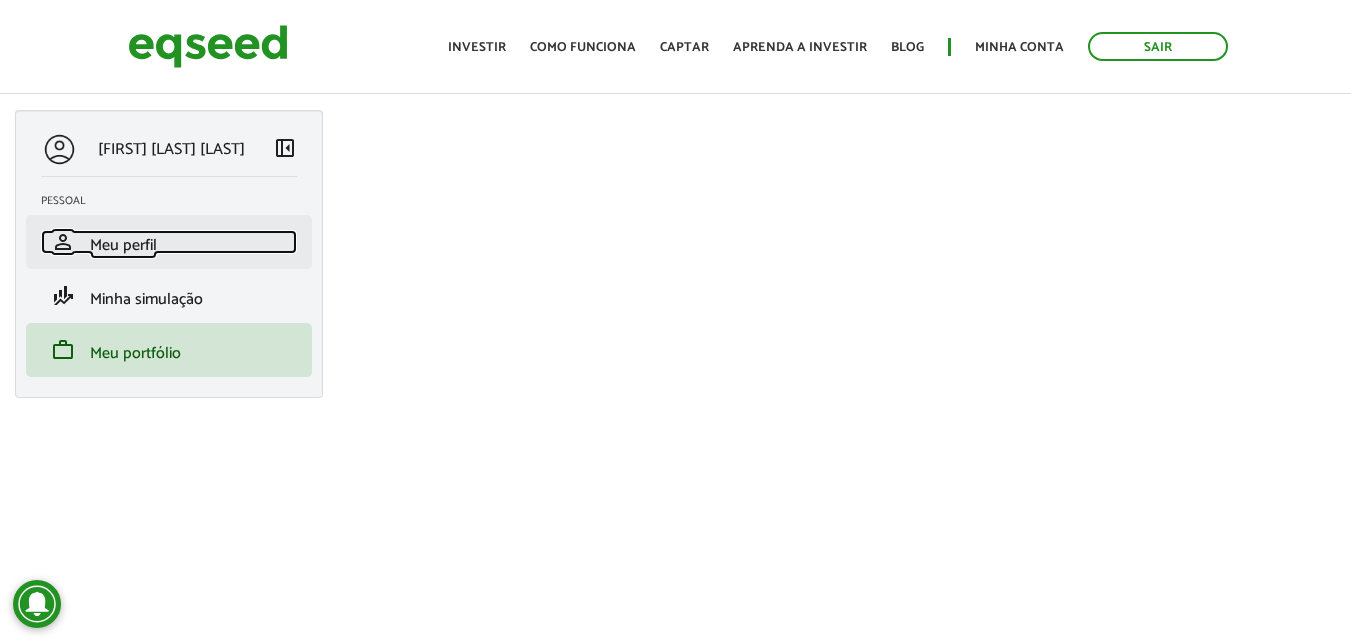 click on "Meu perfil" at bounding box center (123, 245) 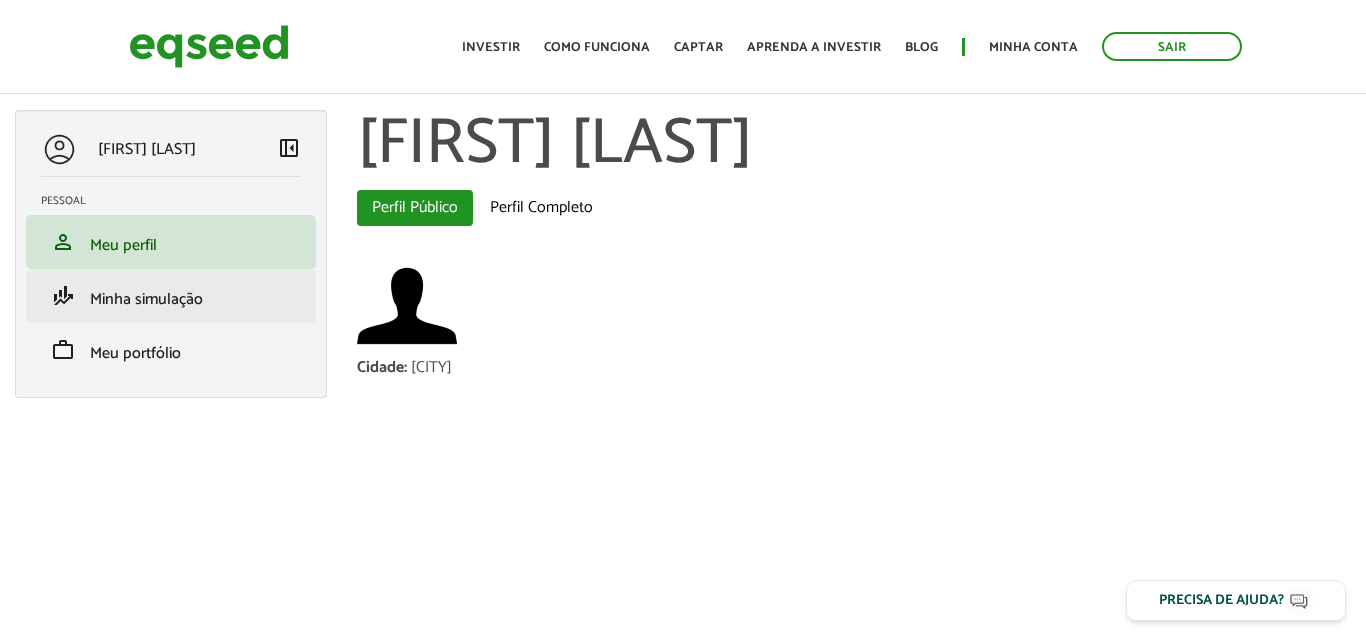 scroll, scrollTop: 0, scrollLeft: 0, axis: both 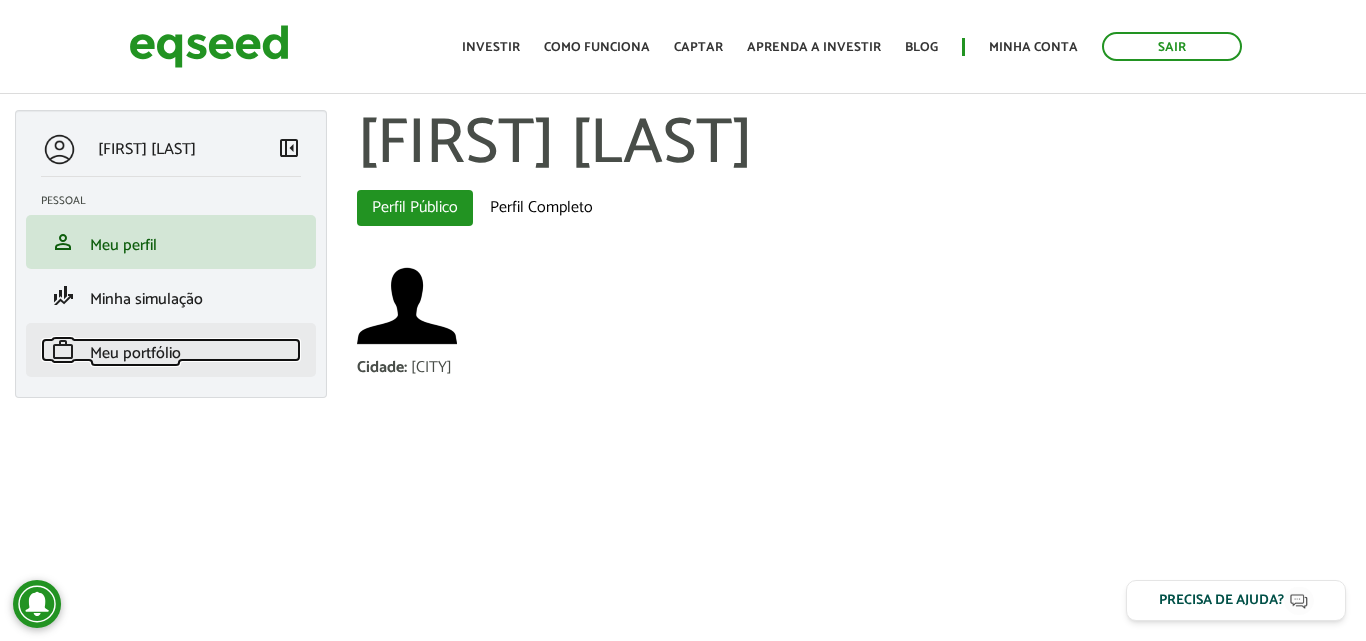 click on "Meu portfólio" at bounding box center (135, 353) 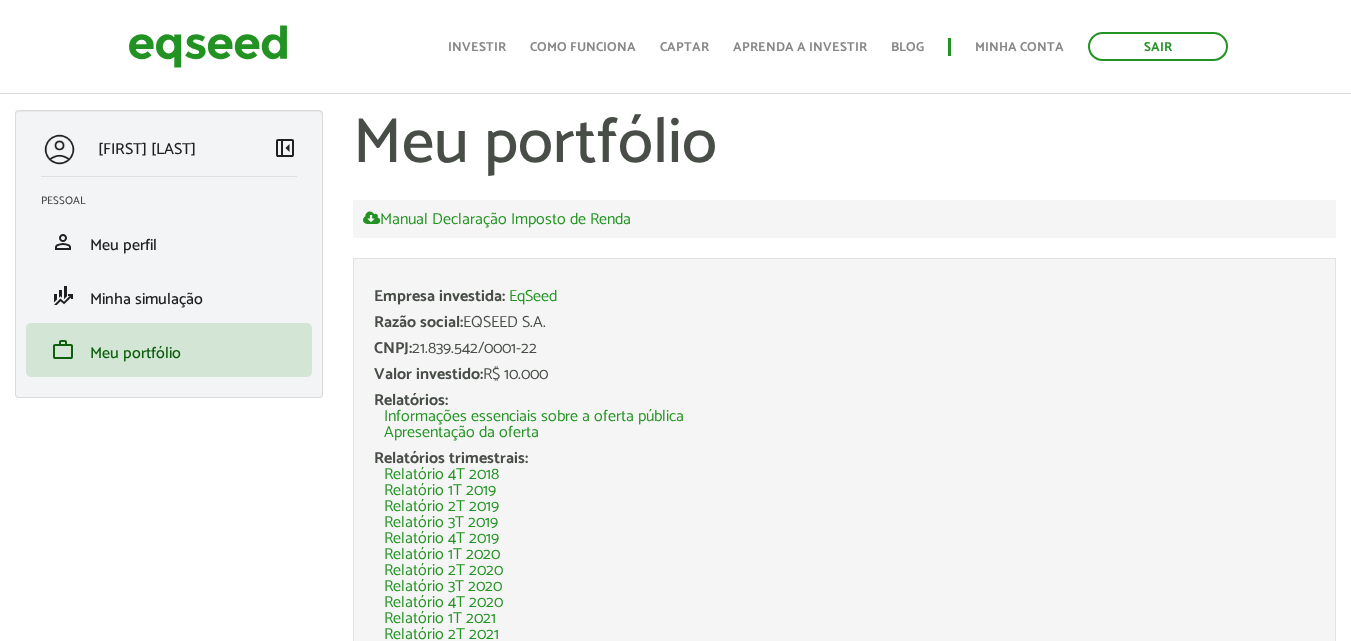 click on "[NAME] [NAME]
left_panel_close
Pessoal
person Meu perfil
finance_mode Minha simulação
work Meu portfólio
Meu portfólio
Manual Declaração Imposto de Renda Empresa investida:   EqSeed  Razão social:  EQSEED S.A. CNPJ:  21.839.542/0001-22 Valor investido:  R$ 10.000 Relatórios: Informações essenciais sobre a oferta pública Apresentação da oferta Relatórios trimestrais: Relatório 4T 2018 Relatório 1T 2019 Relatório 2T 2019 Relatório 3T 2019 Relatório 4T 2019 Relatório 1T 2020 Relatório 2T 2020 Relatório 3T 2020 Relatório 4T 2020 Relatório 1T 2021 Relatório 2T 2021 Liquidação" at bounding box center (675, 561) 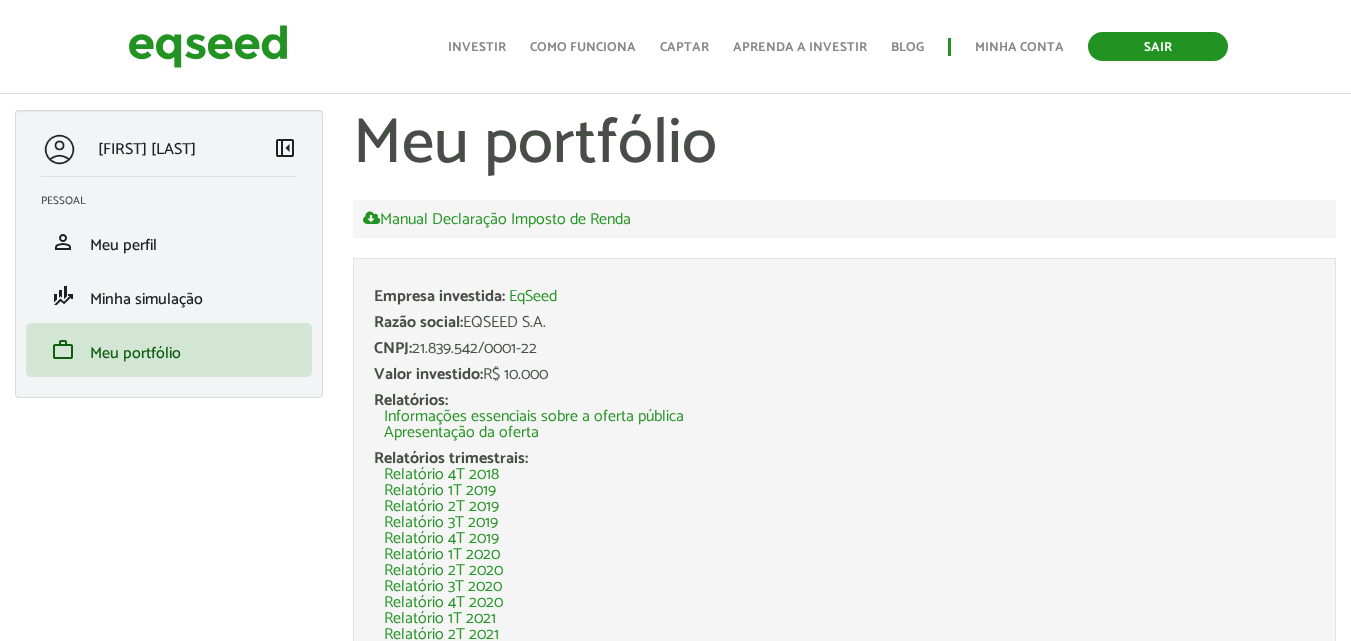 scroll, scrollTop: 0, scrollLeft: 0, axis: both 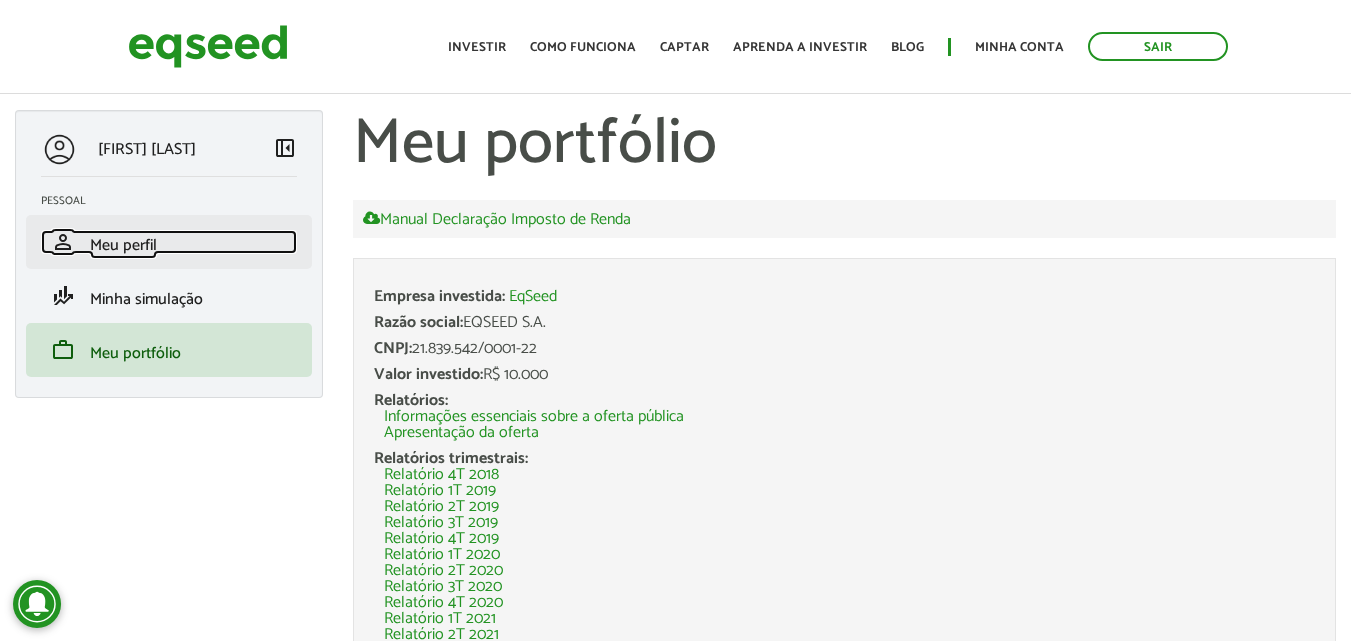 click on "Meu perfil" at bounding box center (123, 245) 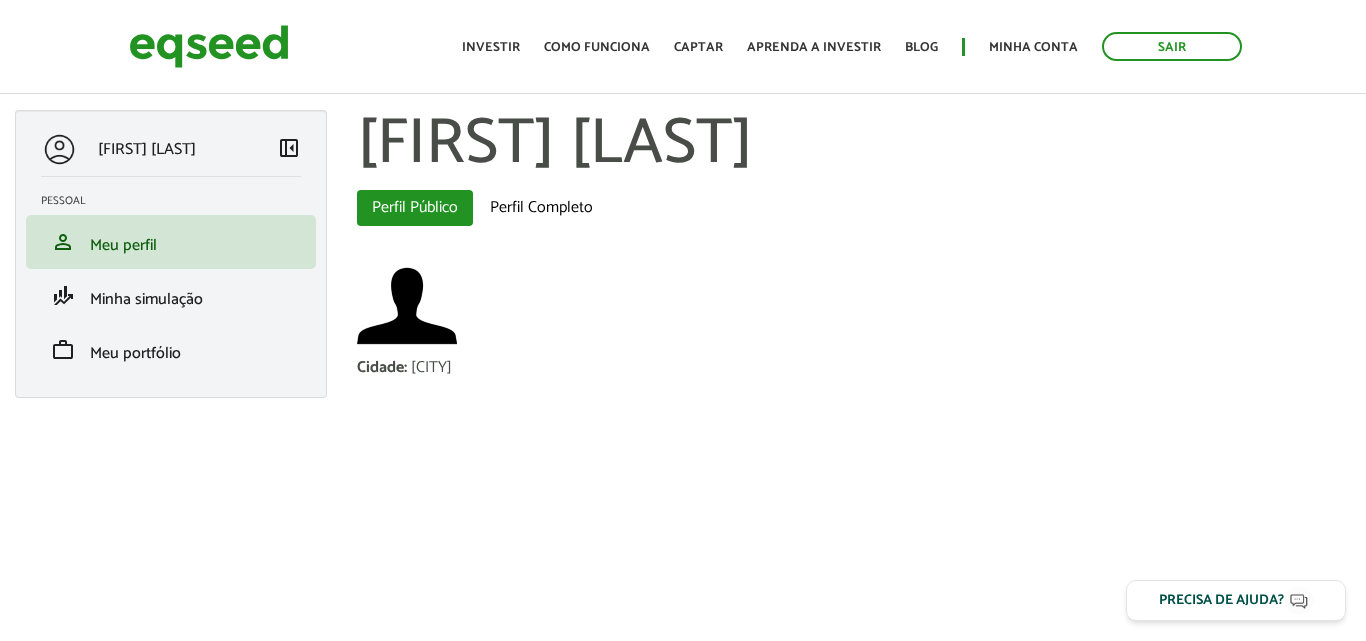 scroll, scrollTop: 0, scrollLeft: 0, axis: both 